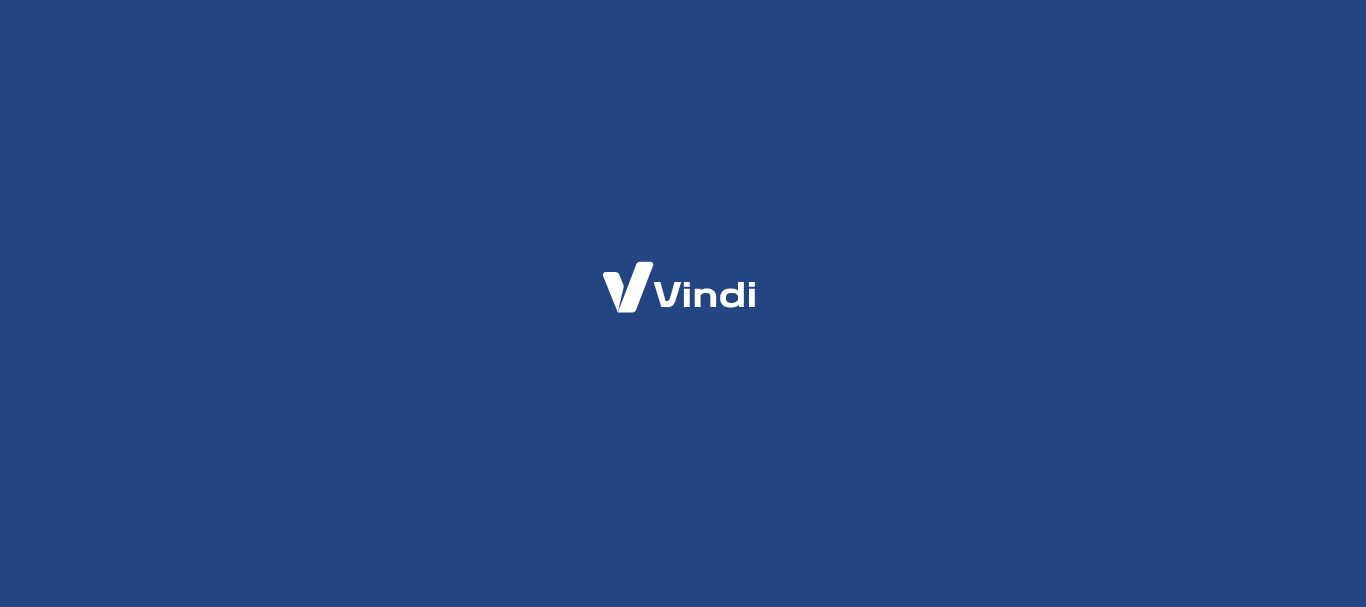 scroll, scrollTop: 0, scrollLeft: 0, axis: both 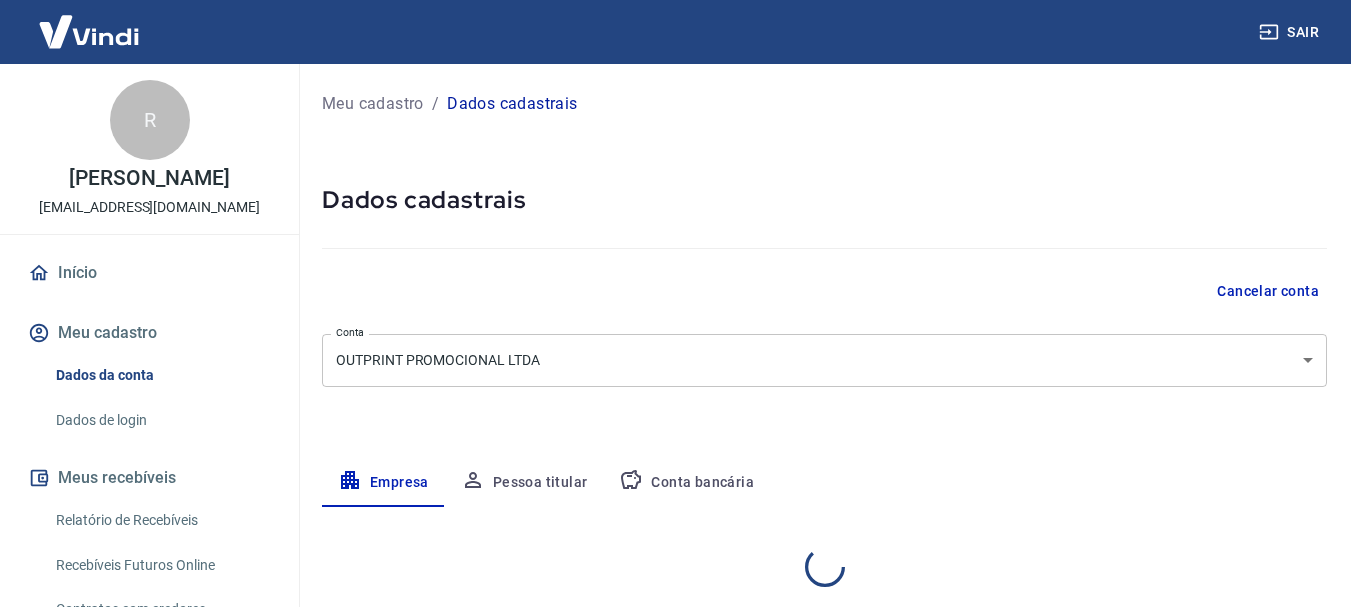 select on "SP" 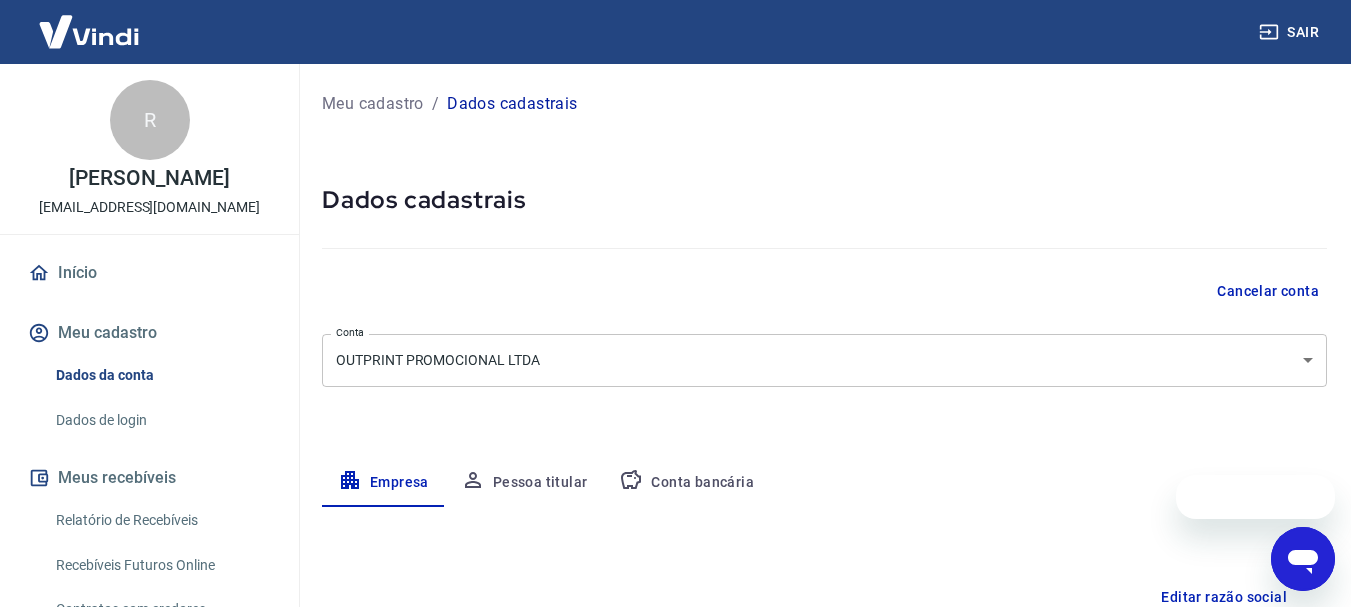 scroll, scrollTop: 0, scrollLeft: 0, axis: both 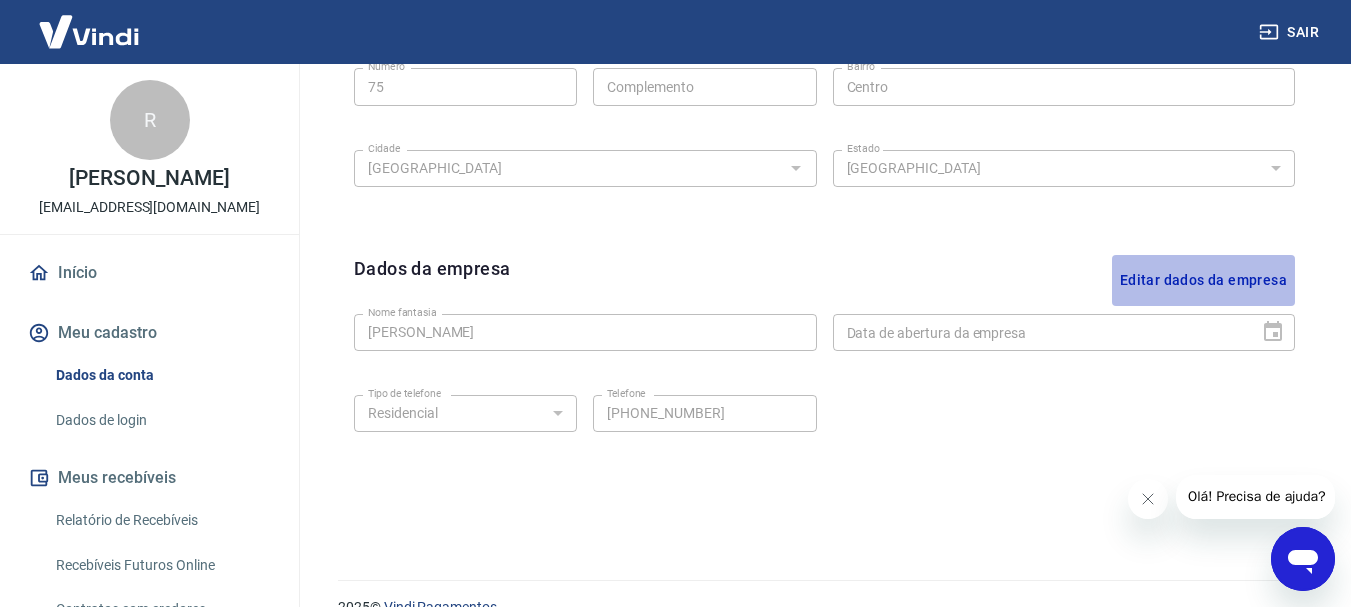 click on "Editar dados da empresa" at bounding box center (1203, 280) 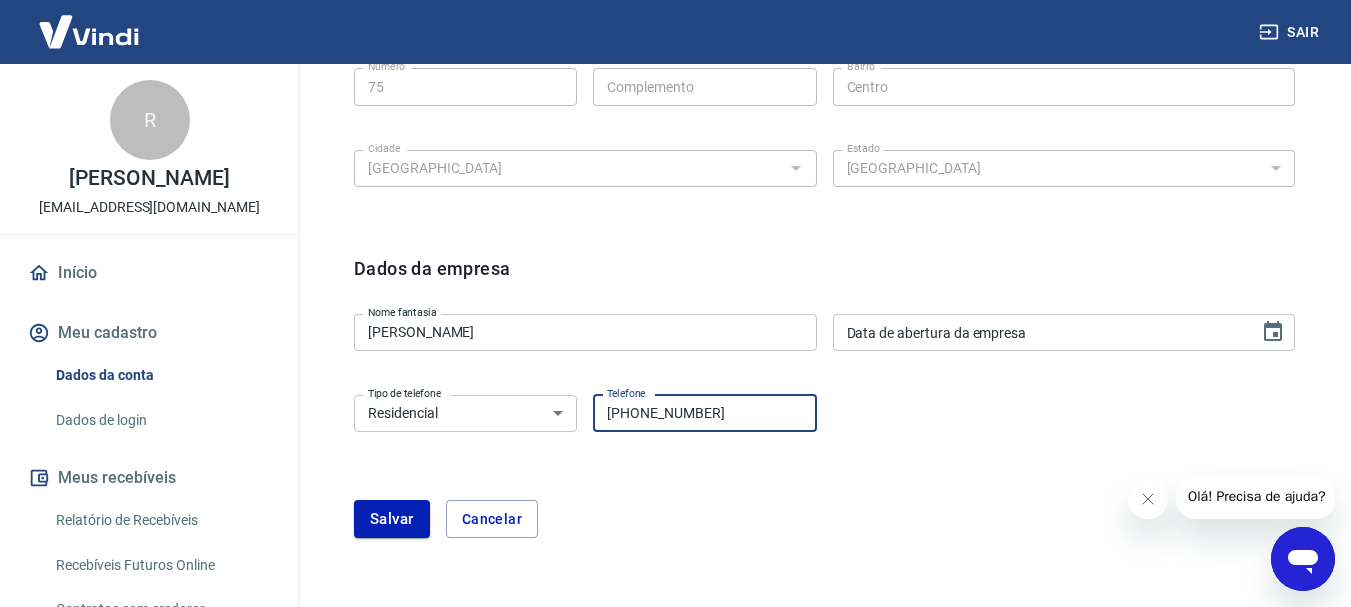 drag, startPoint x: 721, startPoint y: 414, endPoint x: 638, endPoint y: 414, distance: 83 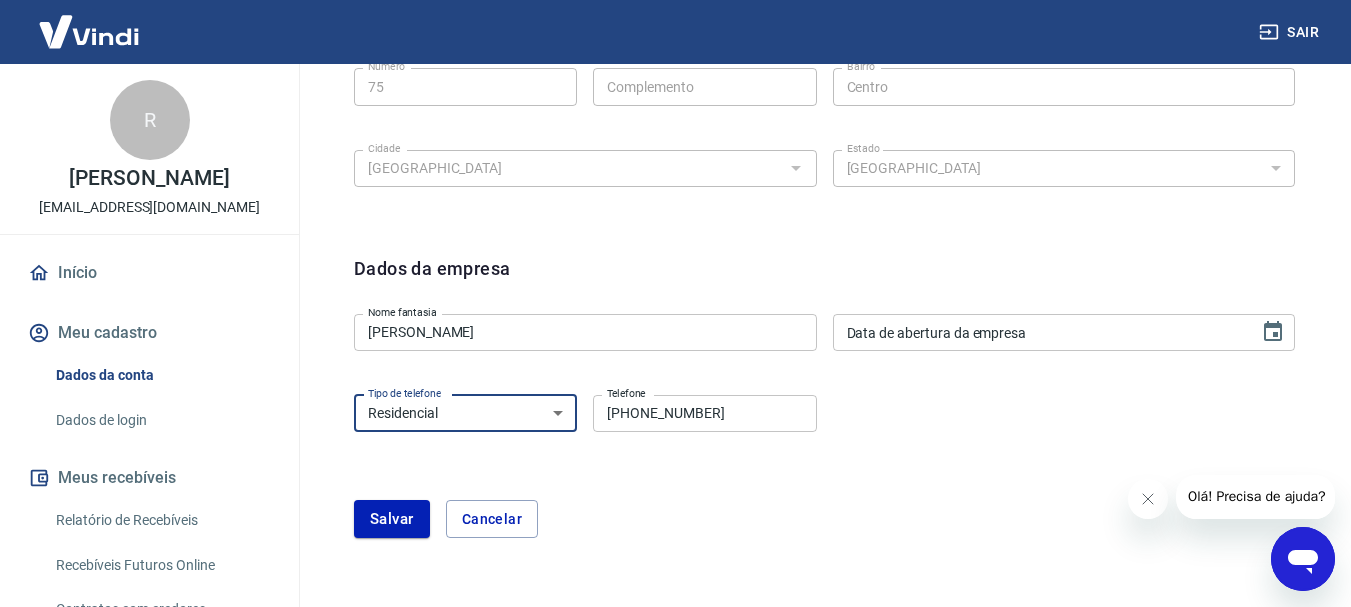select on "business" 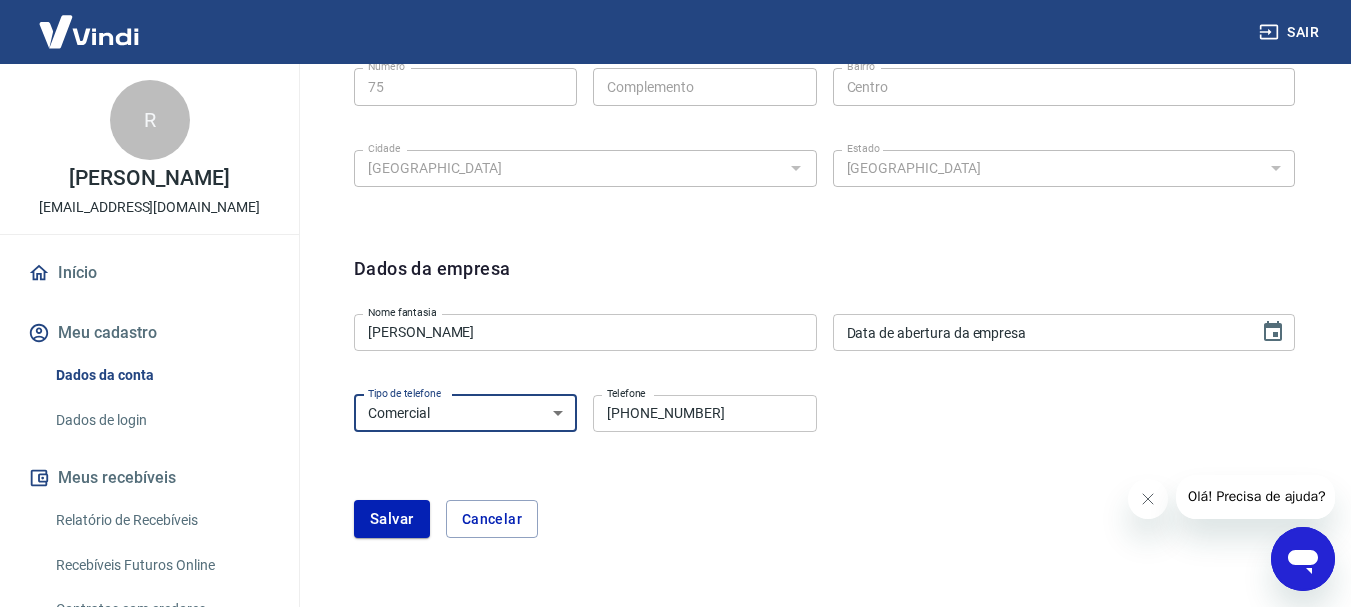 click on "Residencial Comercial" at bounding box center (465, 413) 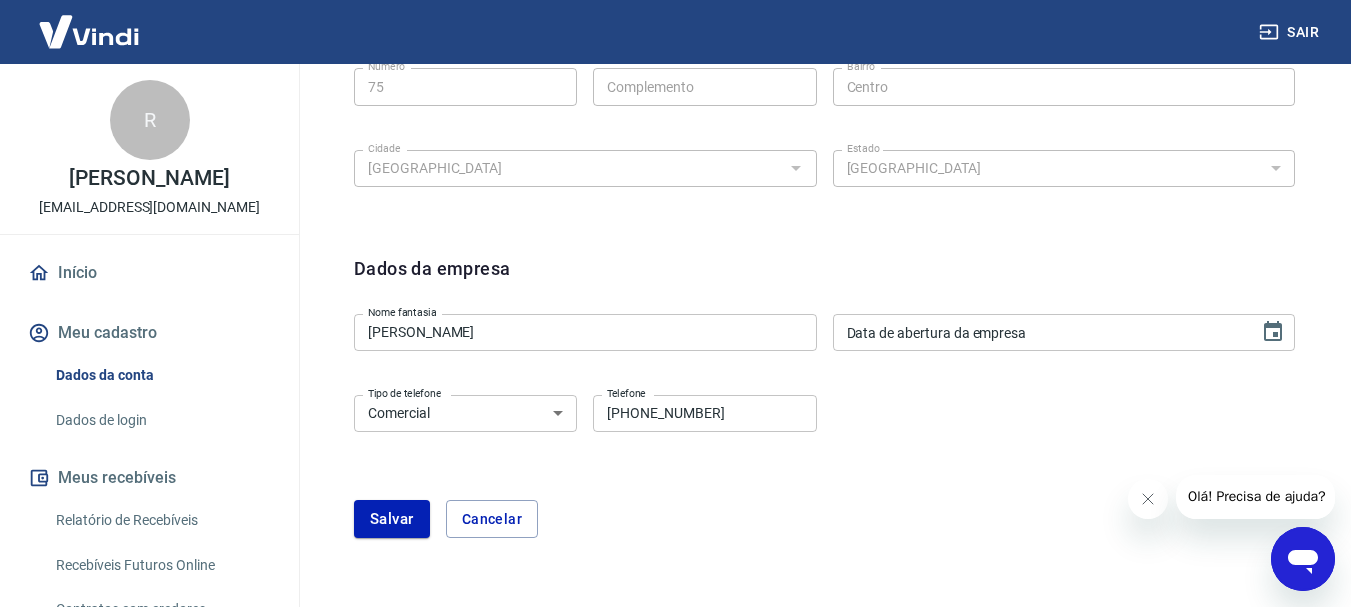 click on "[PHONE_NUMBER]" at bounding box center (704, 413) 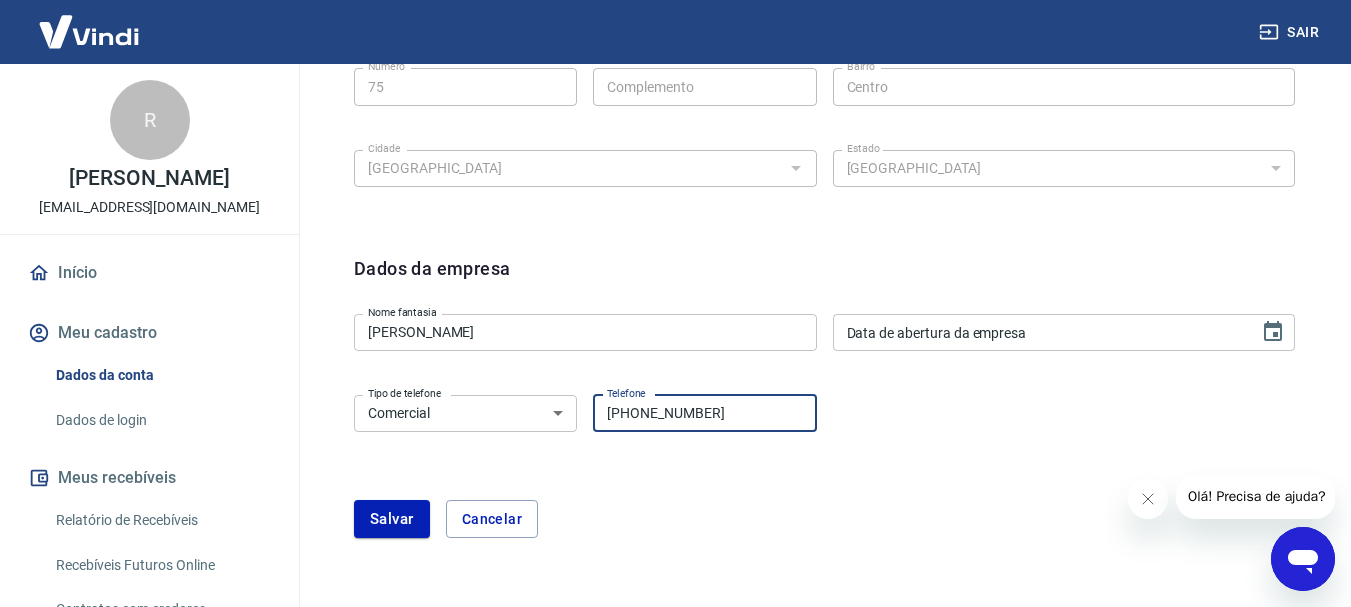 paste on "5823-0813" 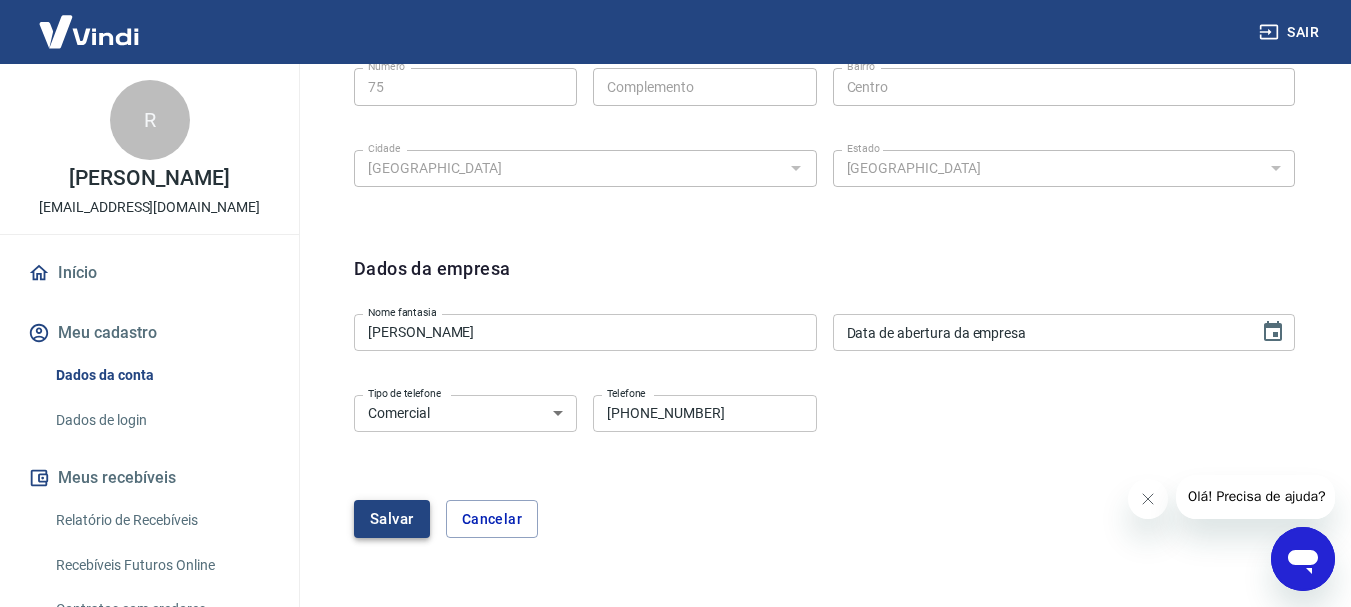 click on "Salvar" at bounding box center (392, 519) 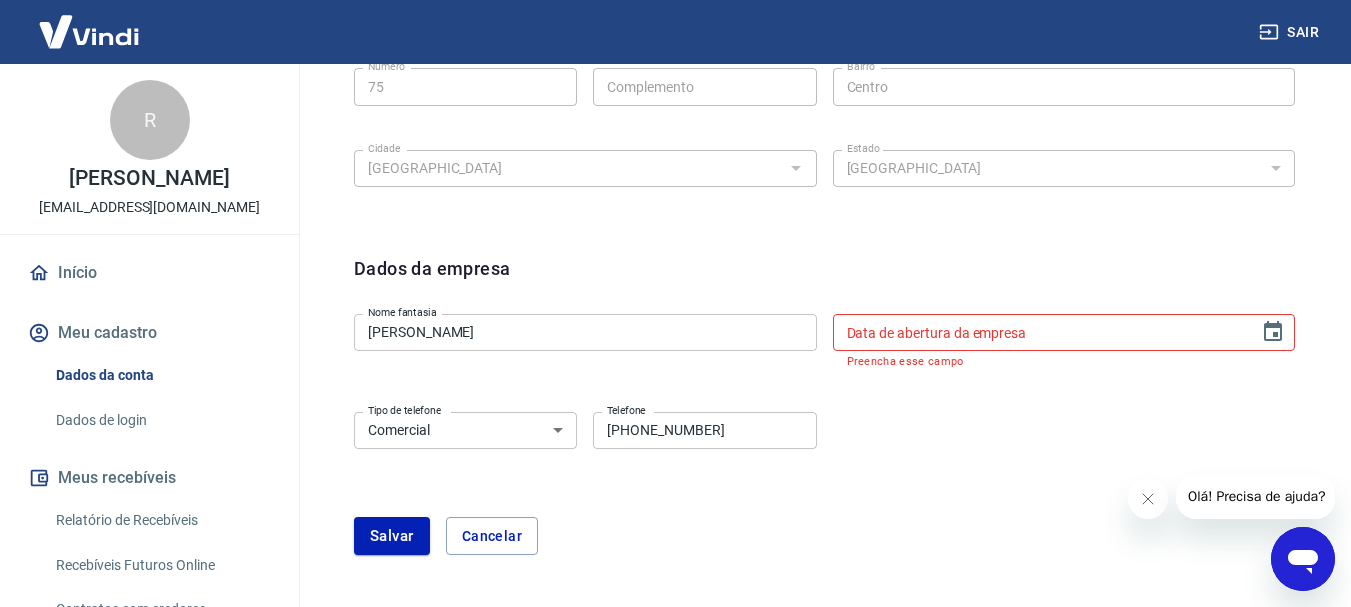 click on "Nome fantasia [PERSON_NAME] guerra Nome fantasia Data de abertura da empresa Data de abertura da empresa Preencha esse campo" at bounding box center (824, 339) 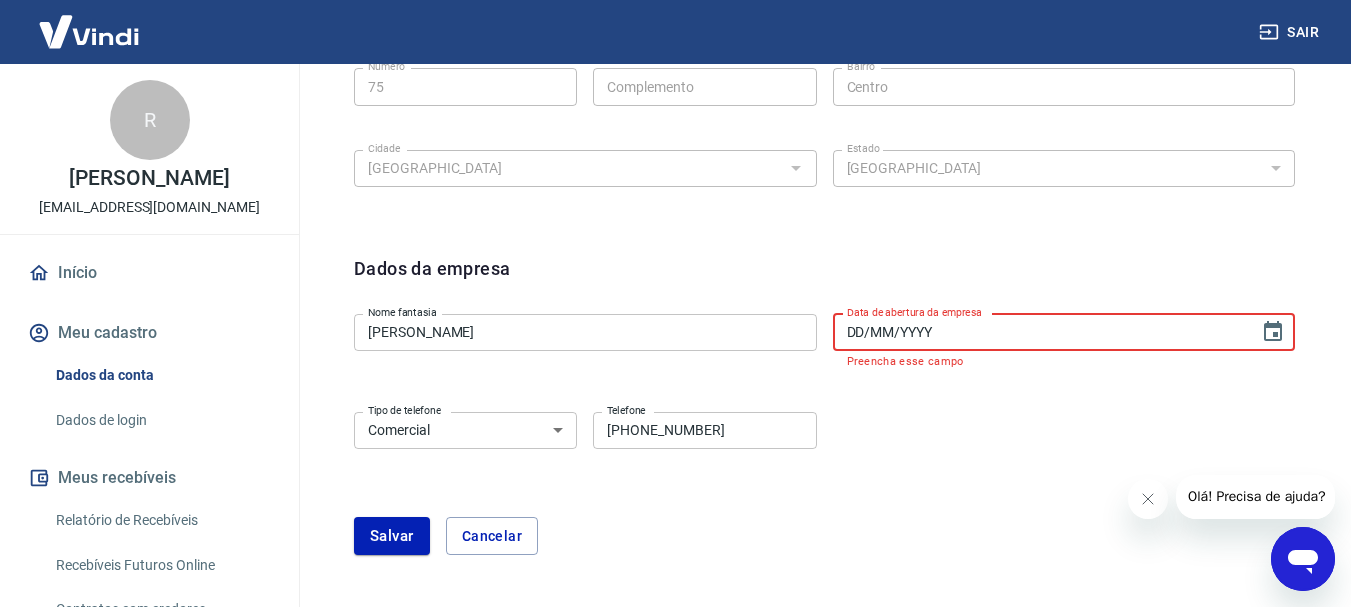 click on "DD/MM/YYYY" at bounding box center (1039, 332) 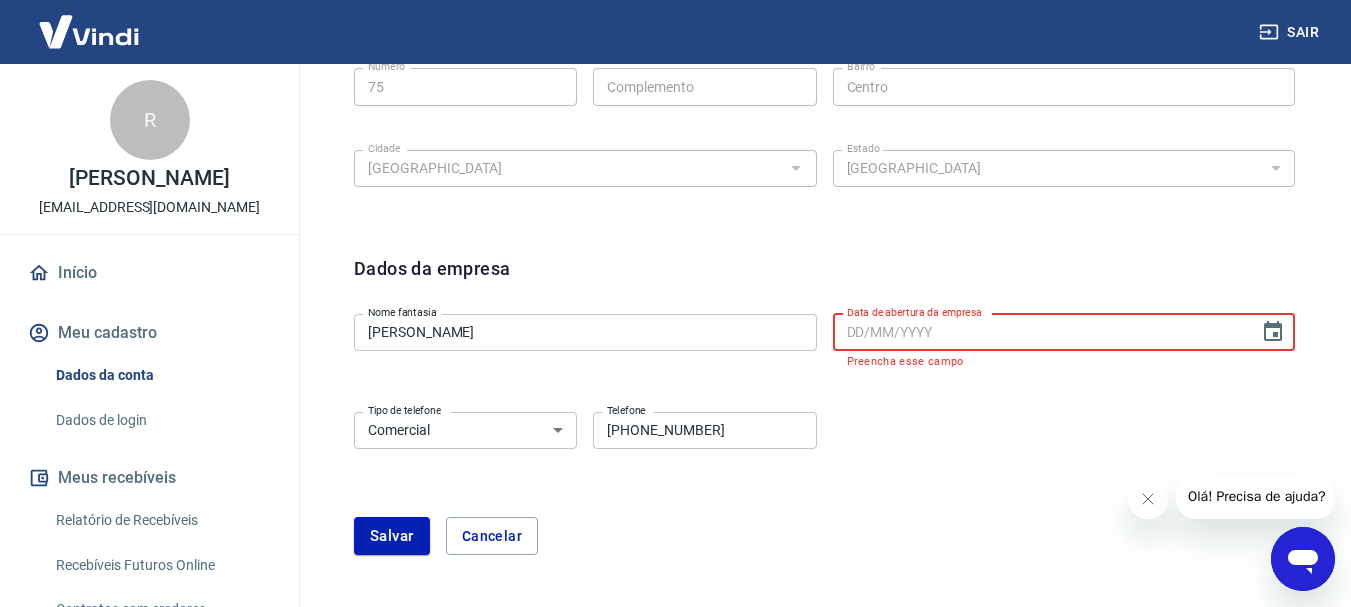 click on "Dados da empresa Nome fantasia [PERSON_NAME] guerra Nome fantasia Data de abertura da empresa Data de abertura da empresa Preencha esse campo Tipo de telefone Residencial Comercial Tipo de telefone Telefone [PHONE_NUMBER] Telefone Salvar Cancelar" at bounding box center (824, 405) 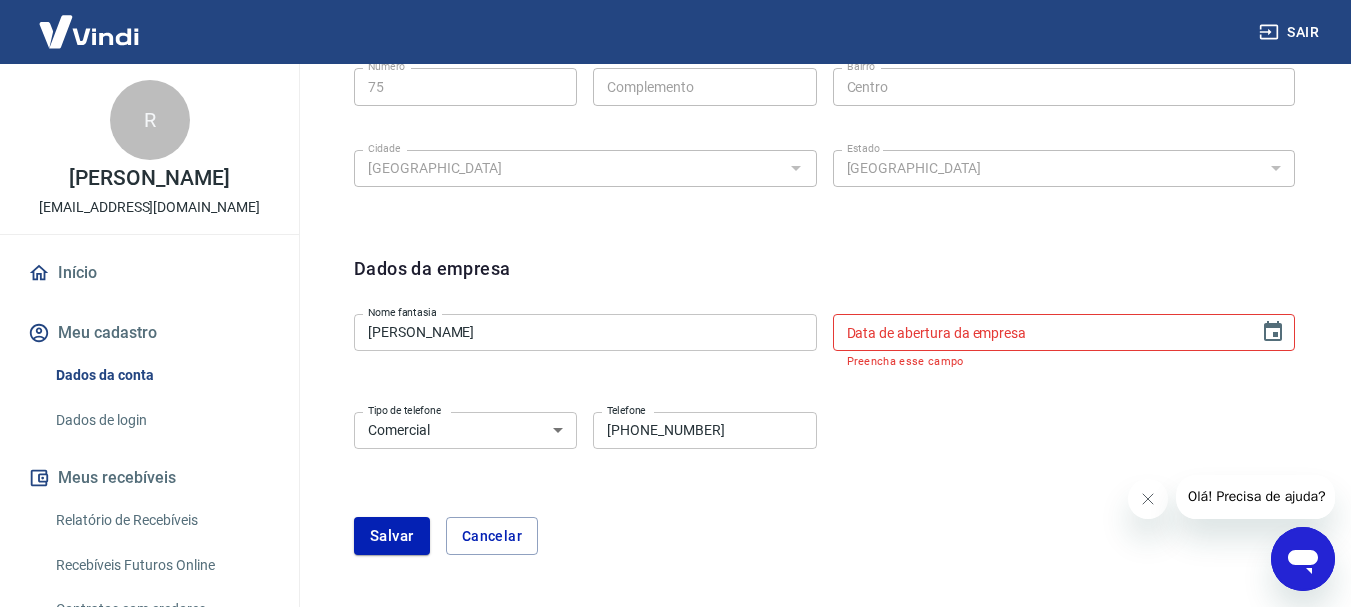 click on "Dados da empresa" at bounding box center [824, 280] 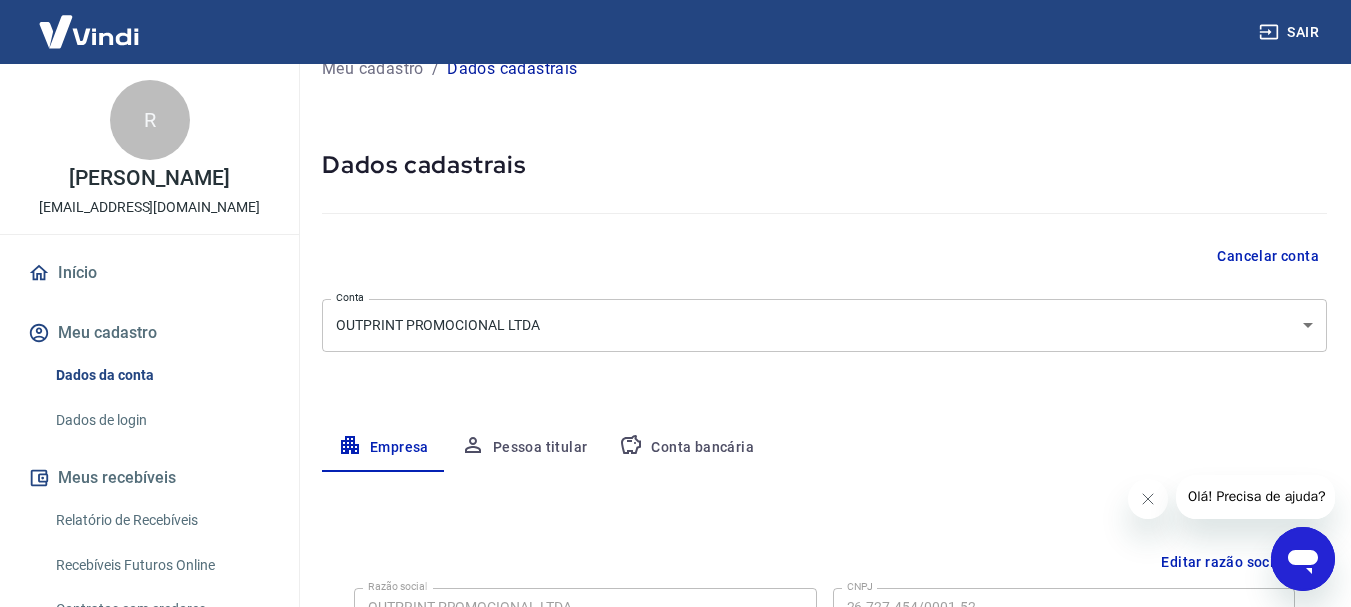 scroll, scrollTop: 0, scrollLeft: 0, axis: both 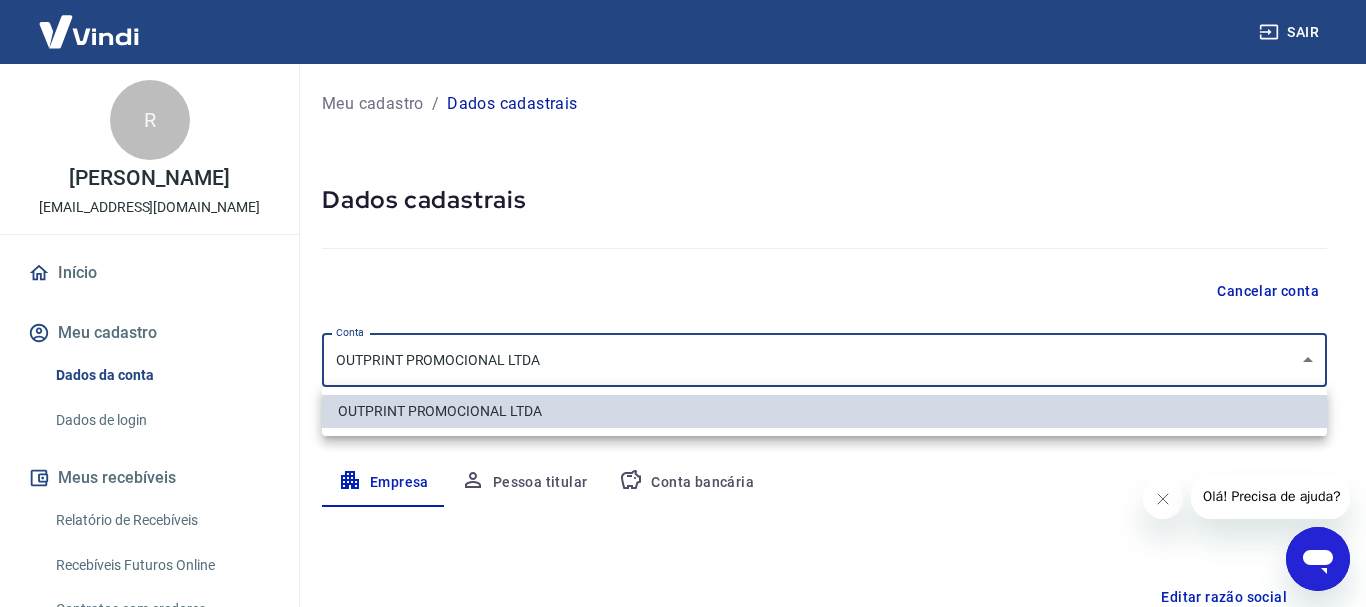 click on "Sair R [PERSON_NAME] guerra [EMAIL_ADDRESS][DOMAIN_NAME] Início Meu cadastro Dados da conta Dados de login Meus recebíveis Relatório de Recebíveis Recebíveis Futuros Online Contratos com credores Disponibilização de agenda Segurança Fale conosco Volte para o portal de gerenciamento de vendas do Intermediador. Voltar para  Intermediador Meu cadastro / Dados cadastrais Dados cadastrais Cancelar conta Conta OUTPRINT PROMOCIONAL LTDA [object Object] Conta Empresa Pessoa titular Conta bancária Editar razão social Razão social OUTPRINT PROMOCIONAL LTDA Razão social CNPJ 26.727.454/0001-52 CNPJ Endereço da empresa Editar endereço CEP 09521-350 CEP [GEOGRAPHIC_DATA] Rua Número 75 Número Complemento Complemento Bairro [GEOGRAPHIC_DATA] [GEOGRAPHIC_DATA] [GEOGRAPHIC_DATA] [GEOGRAPHIC_DATA] [GEOGRAPHIC_DATA] [GEOGRAPHIC_DATA] [GEOGRAPHIC_DATA] [GEOGRAPHIC_DATA] [GEOGRAPHIC_DATA] [GEOGRAPHIC_DATA] [GEOGRAPHIC_DATA] [GEOGRAPHIC_DATA] [GEOGRAPHIC_DATA] [GEOGRAPHIC_DATA] [GEOGRAPHIC_DATA] [GEOGRAPHIC_DATA] [GEOGRAPHIC_DATA] [GEOGRAPHIC_DATA] [GEOGRAPHIC_DATA] [GEOGRAPHIC_DATA] [GEOGRAPHIC_DATA] [GEOGRAPHIC_DATA]" at bounding box center [683, 303] 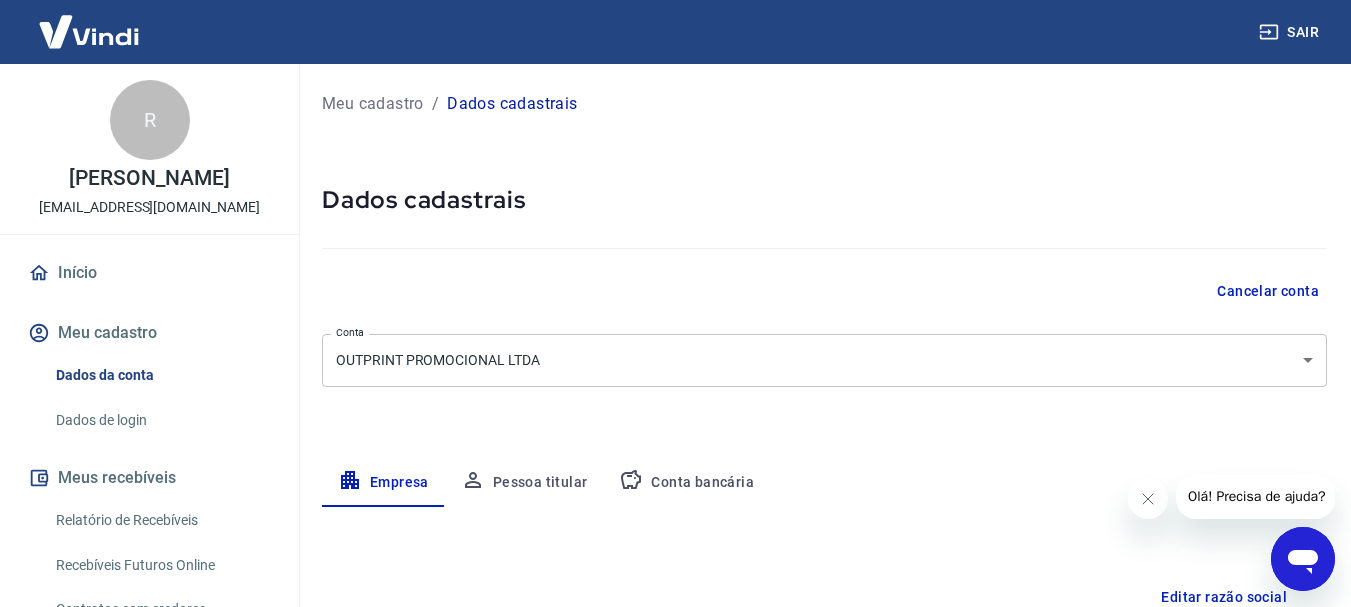 click on "Cancelar conta" at bounding box center [824, 291] 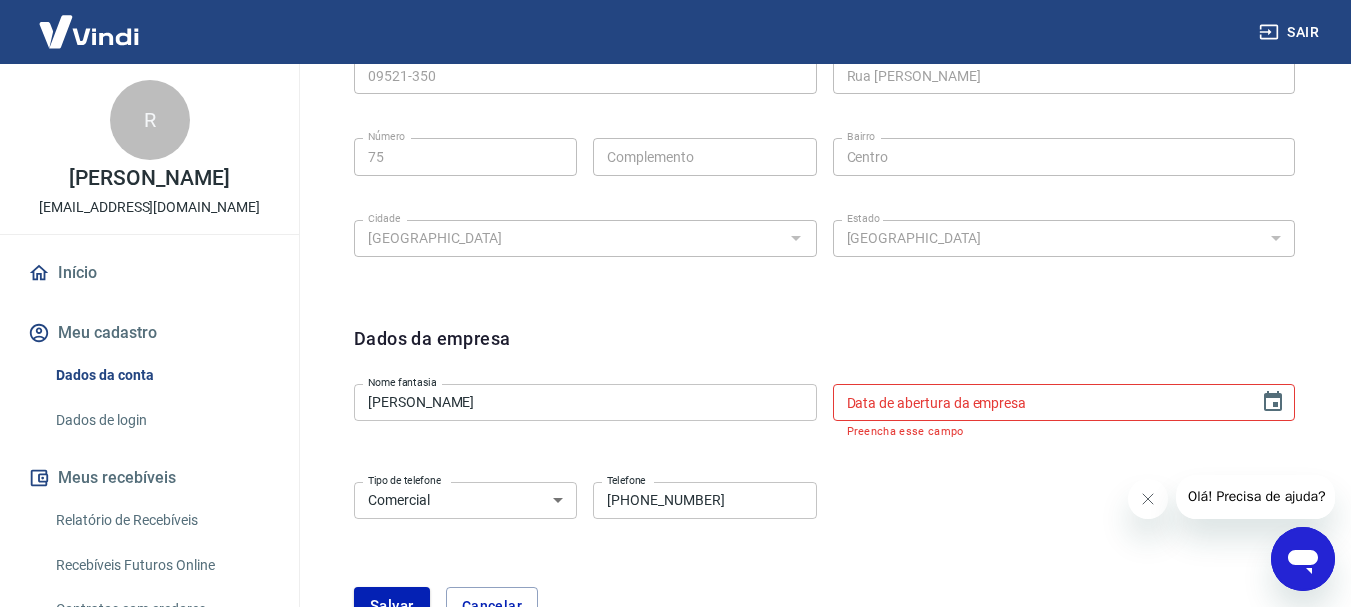 scroll, scrollTop: 900, scrollLeft: 0, axis: vertical 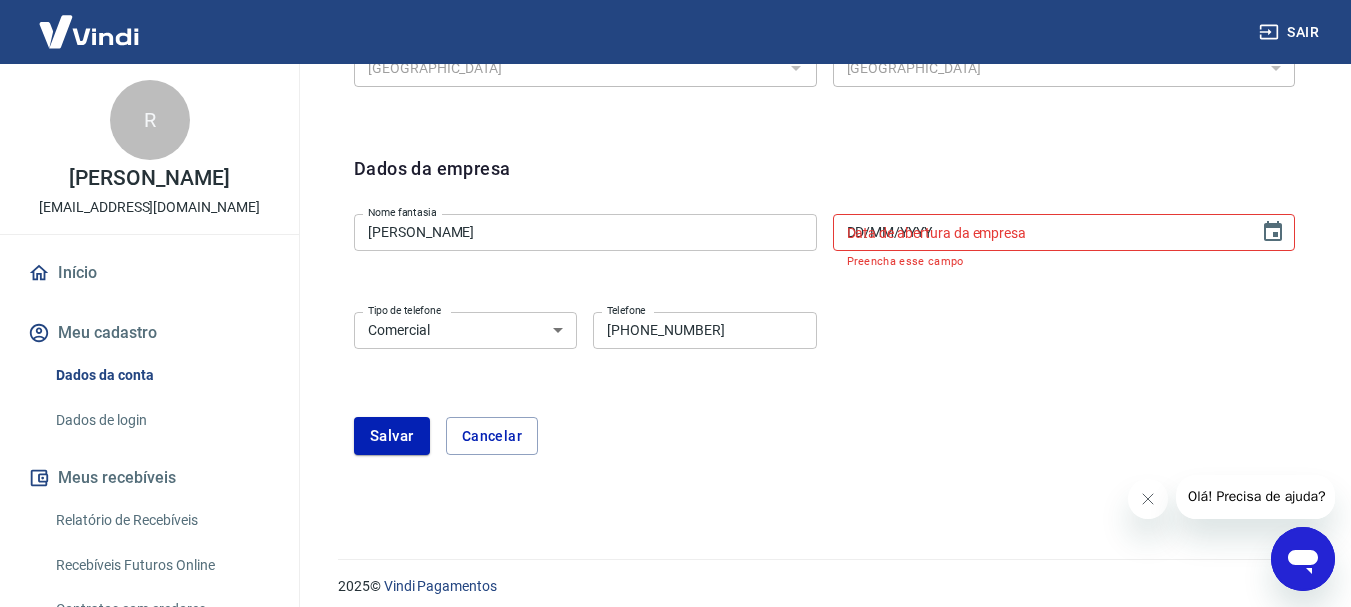 click on "DD/MM/YYYY" at bounding box center (1039, 232) 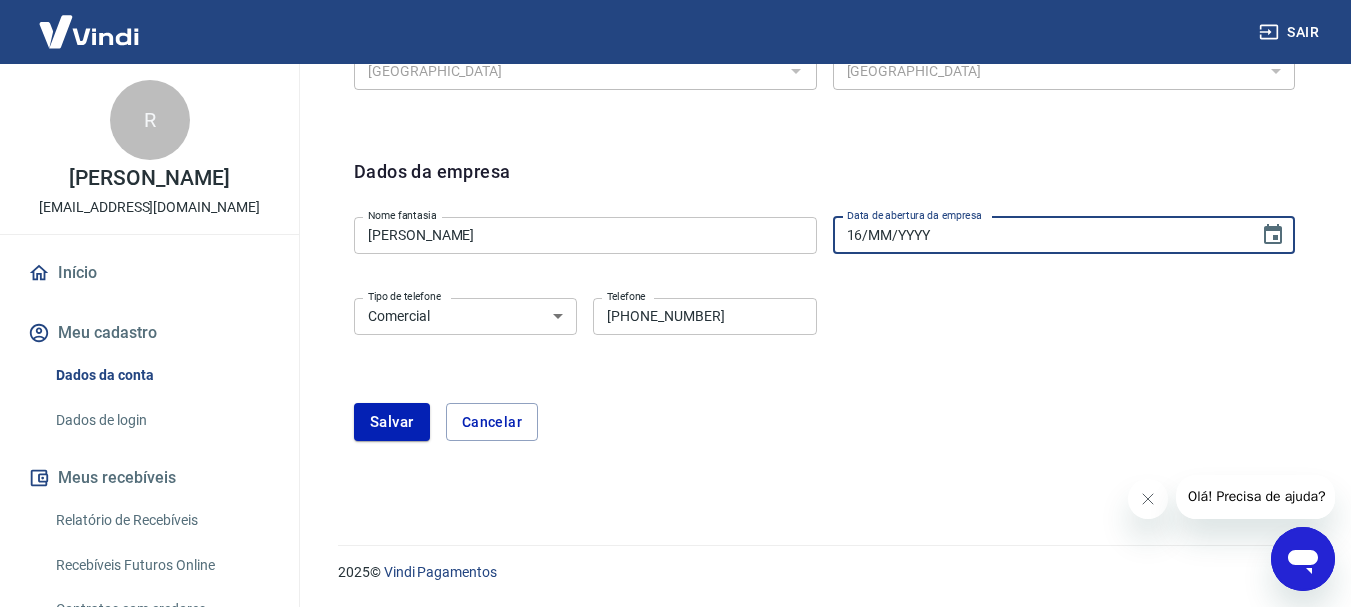 scroll, scrollTop: 897, scrollLeft: 0, axis: vertical 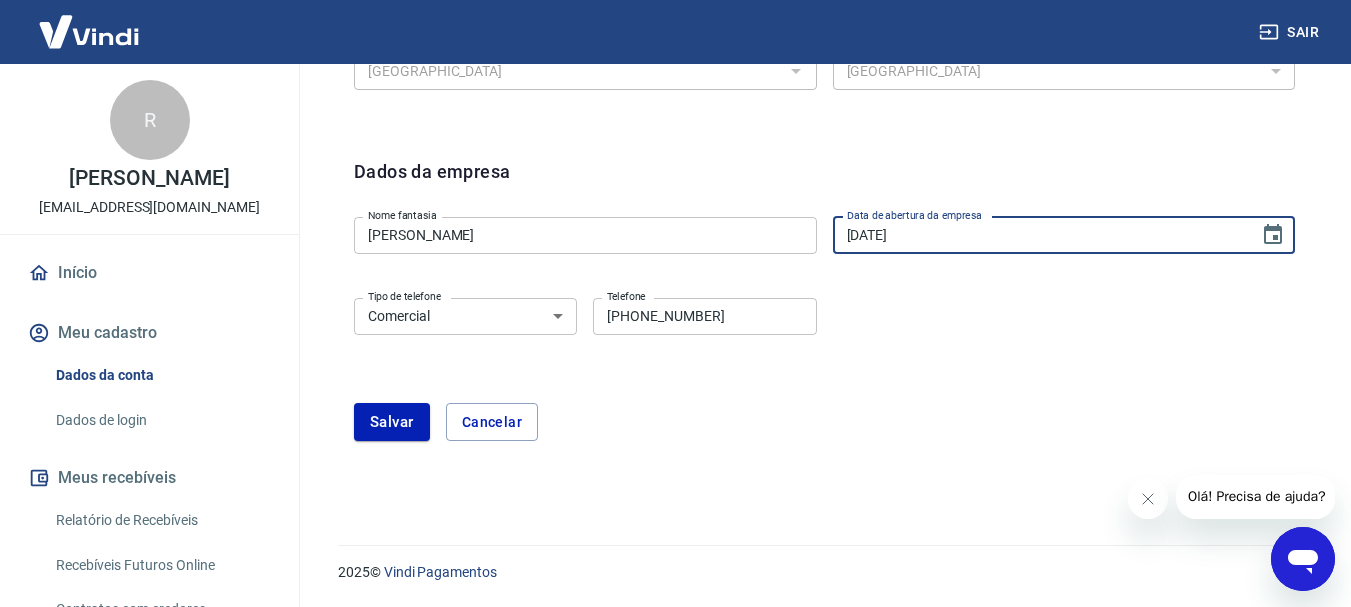 type on "[DATE]" 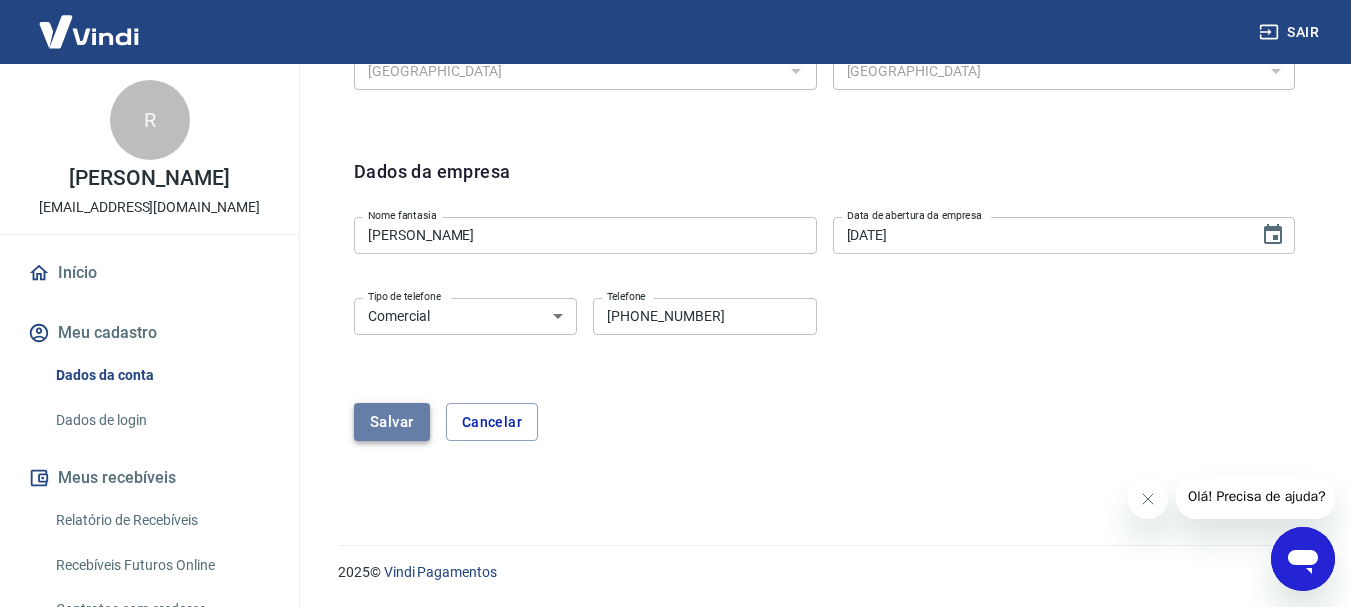 click on "Salvar" at bounding box center (392, 422) 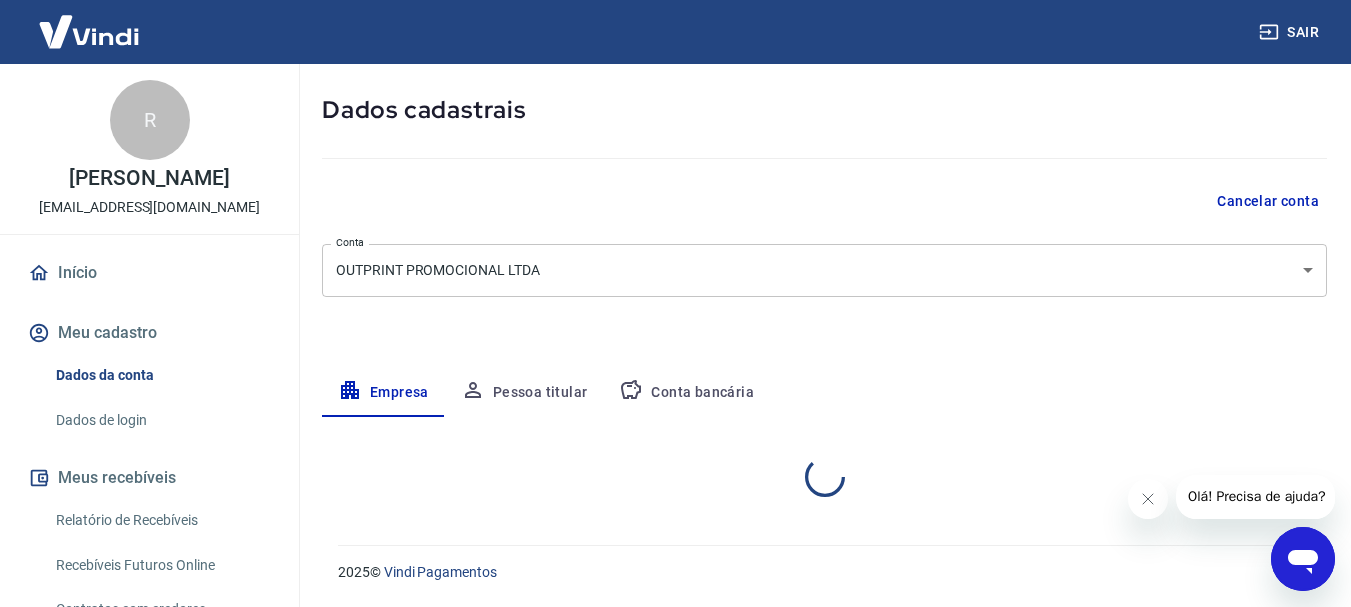 select on "SP" 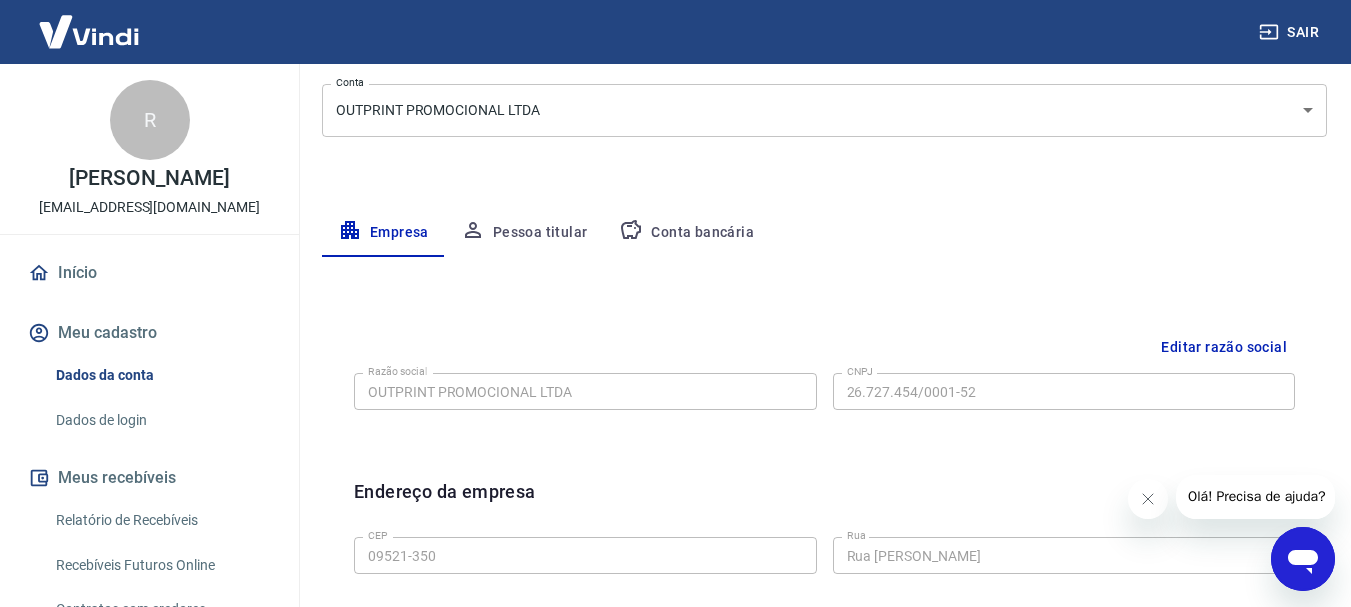 scroll, scrollTop: 135, scrollLeft: 0, axis: vertical 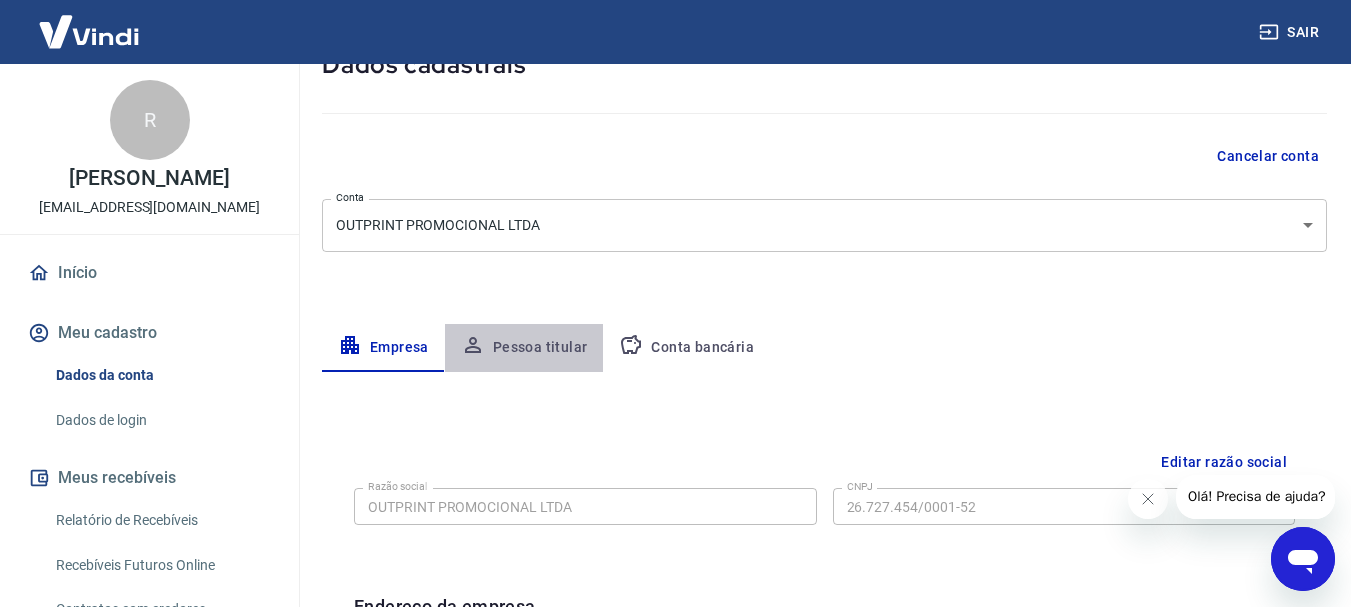 click on "Pessoa titular" at bounding box center [524, 348] 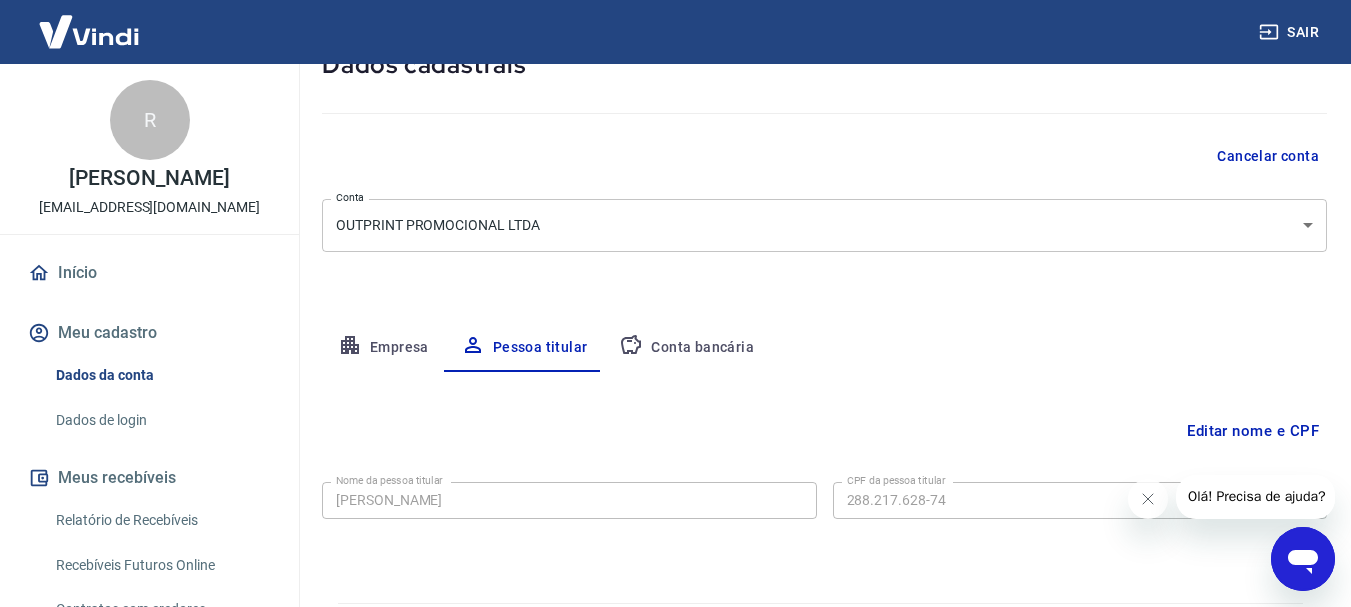 scroll, scrollTop: 193, scrollLeft: 0, axis: vertical 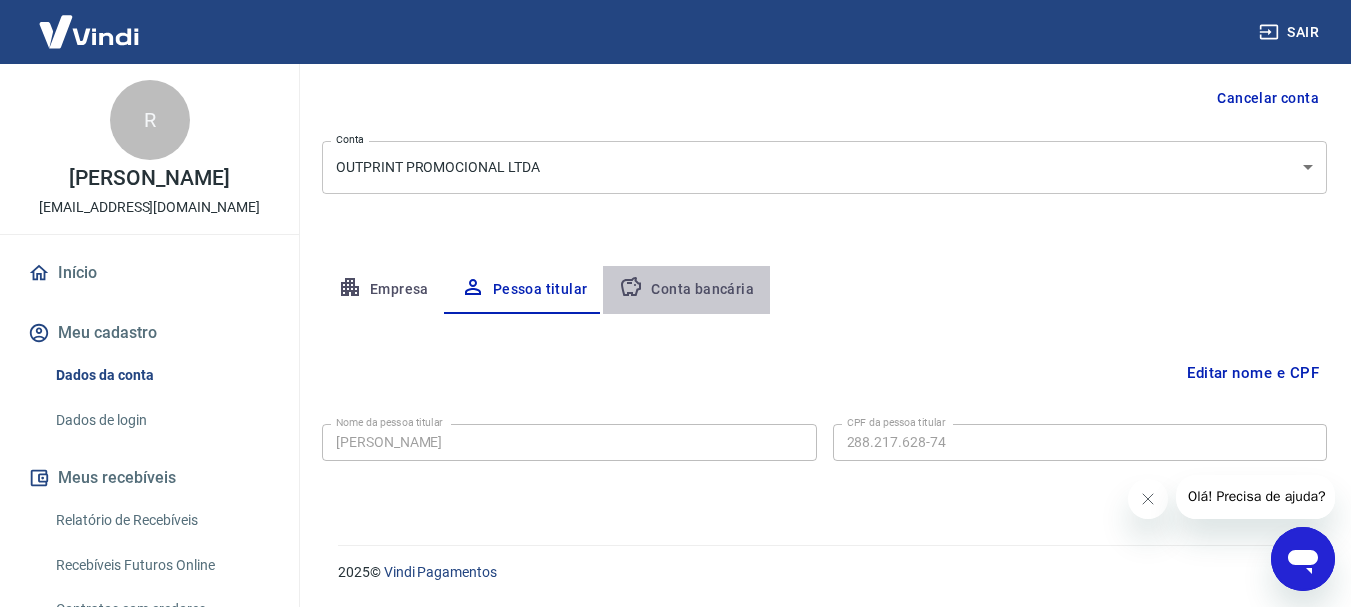 click on "Conta bancária" at bounding box center (686, 290) 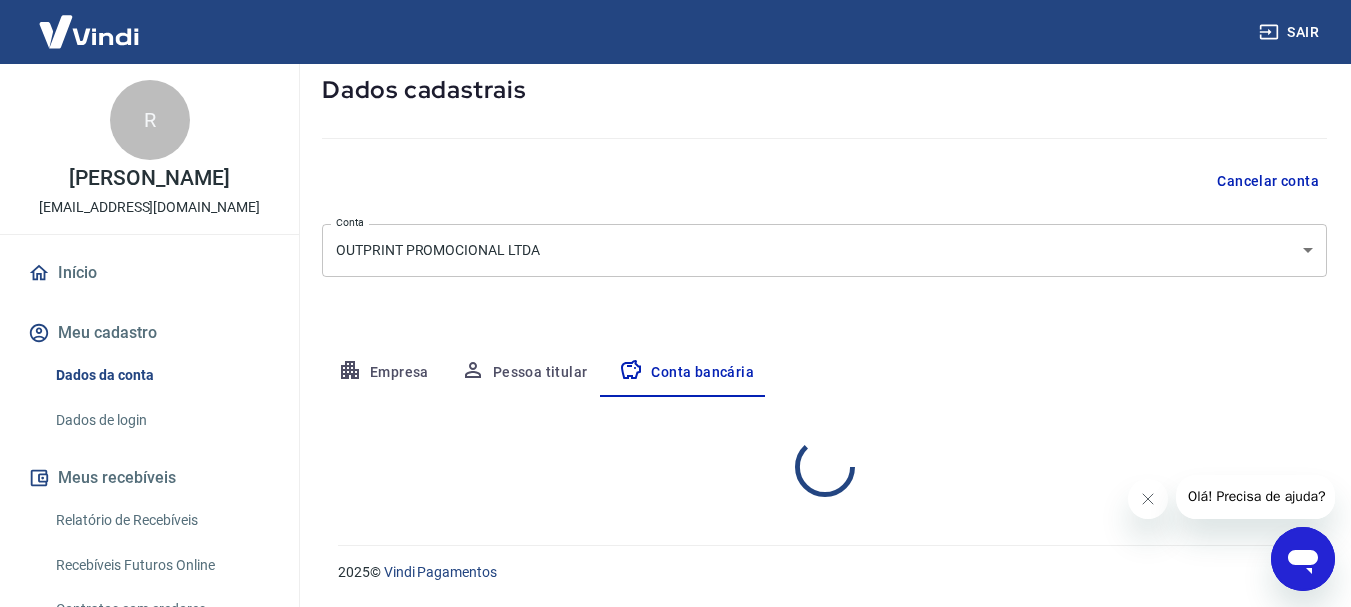select on "1" 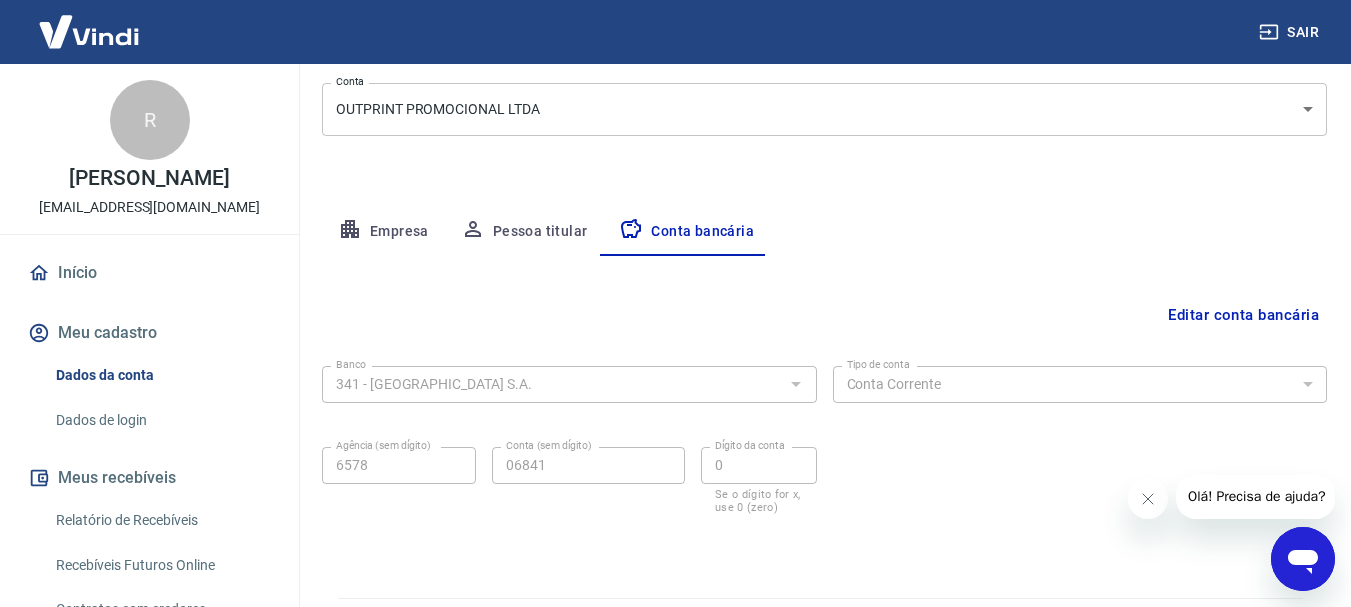scroll, scrollTop: 304, scrollLeft: 0, axis: vertical 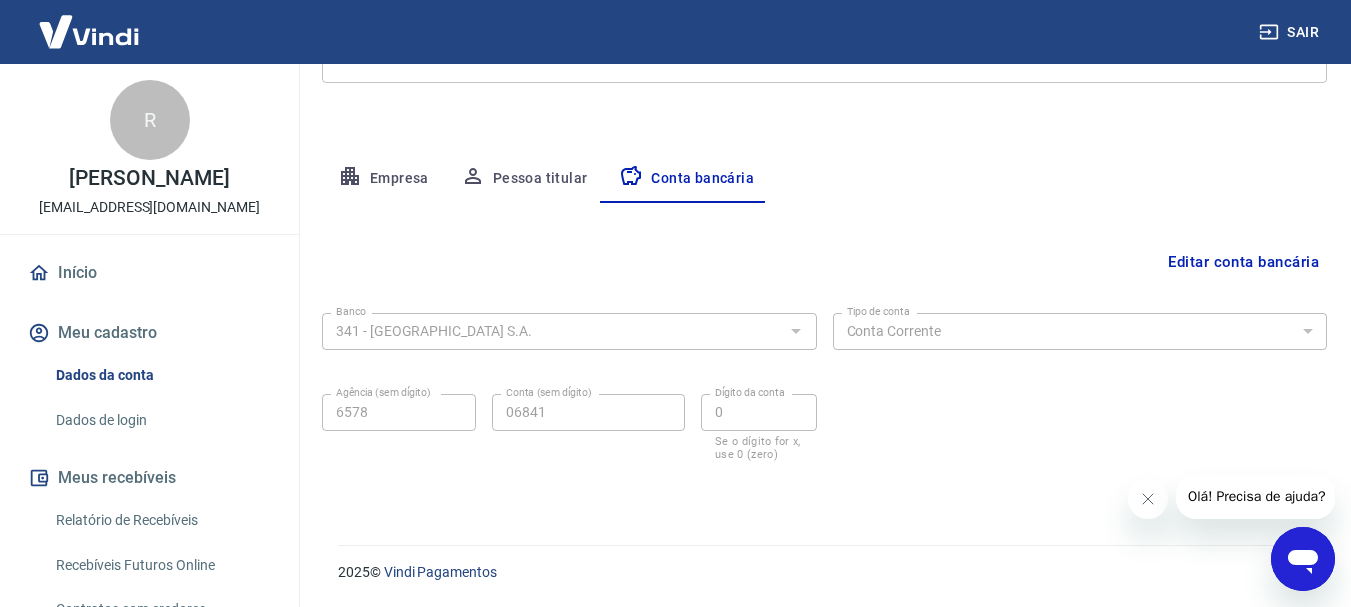 type 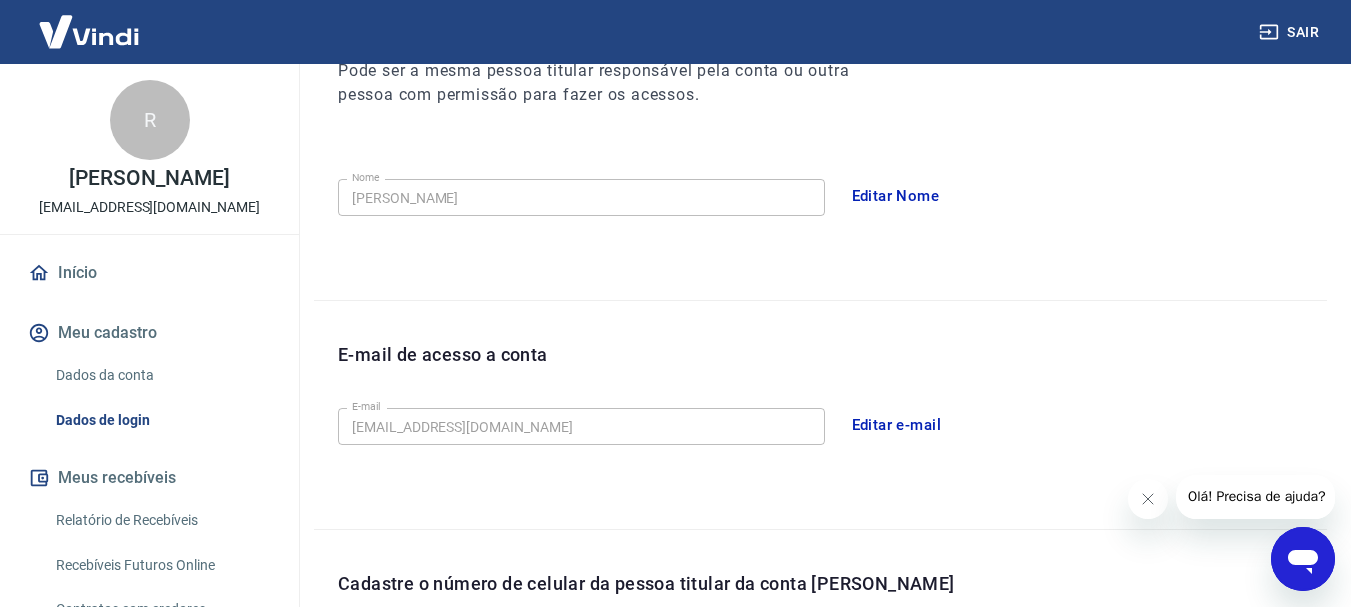 scroll, scrollTop: 658, scrollLeft: 0, axis: vertical 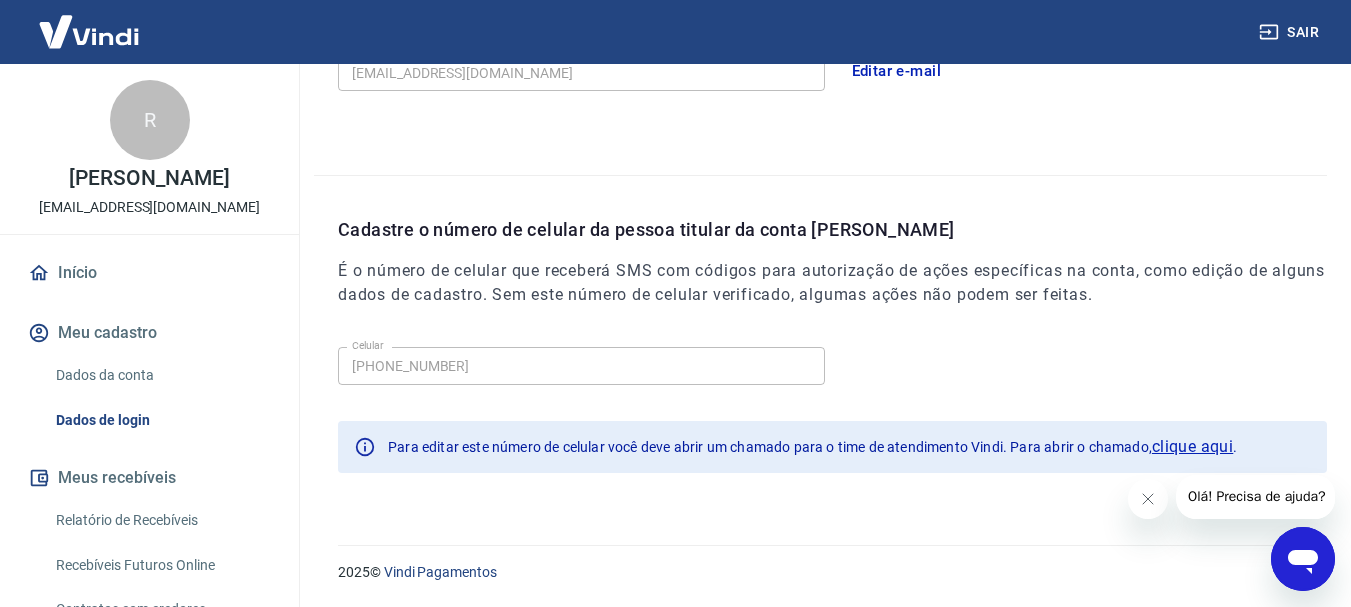 click on "É o número de celular que receberá SMS com códigos para autorização de ações específicas na conta, como edição de alguns dados de cadastro. Sem este número de celular verificado, algumas ações não podem ser feitas." at bounding box center (832, 283) 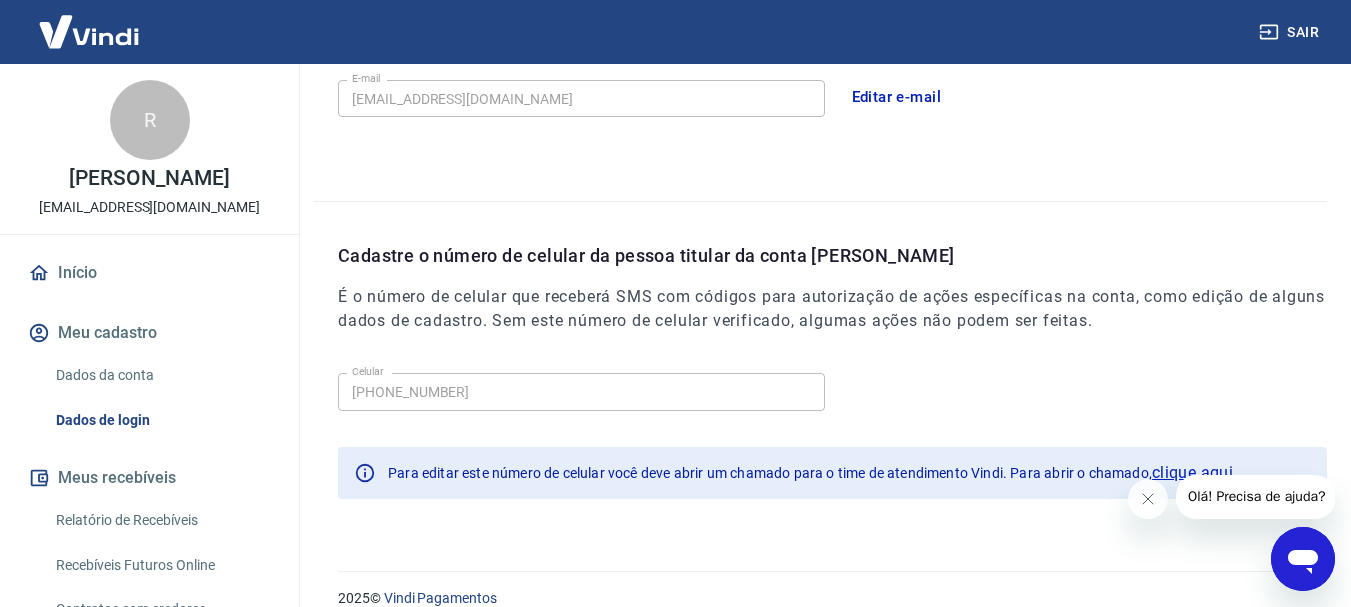 scroll, scrollTop: 658, scrollLeft: 0, axis: vertical 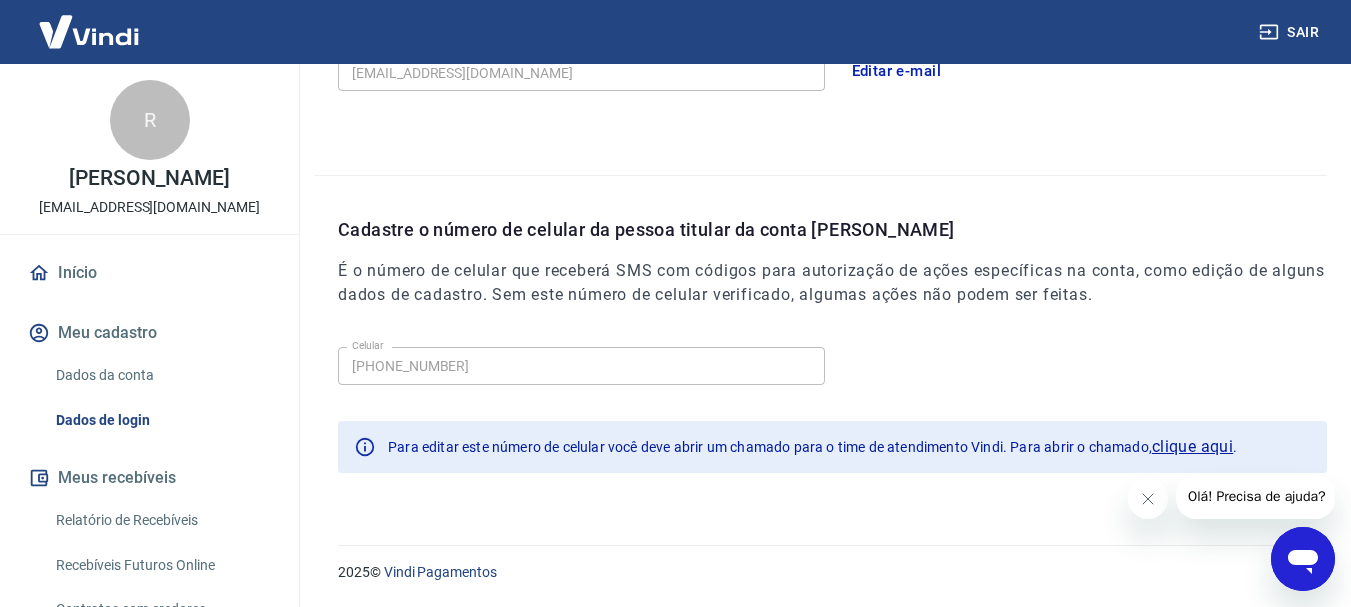 click on "clique aqui" at bounding box center [1192, 447] 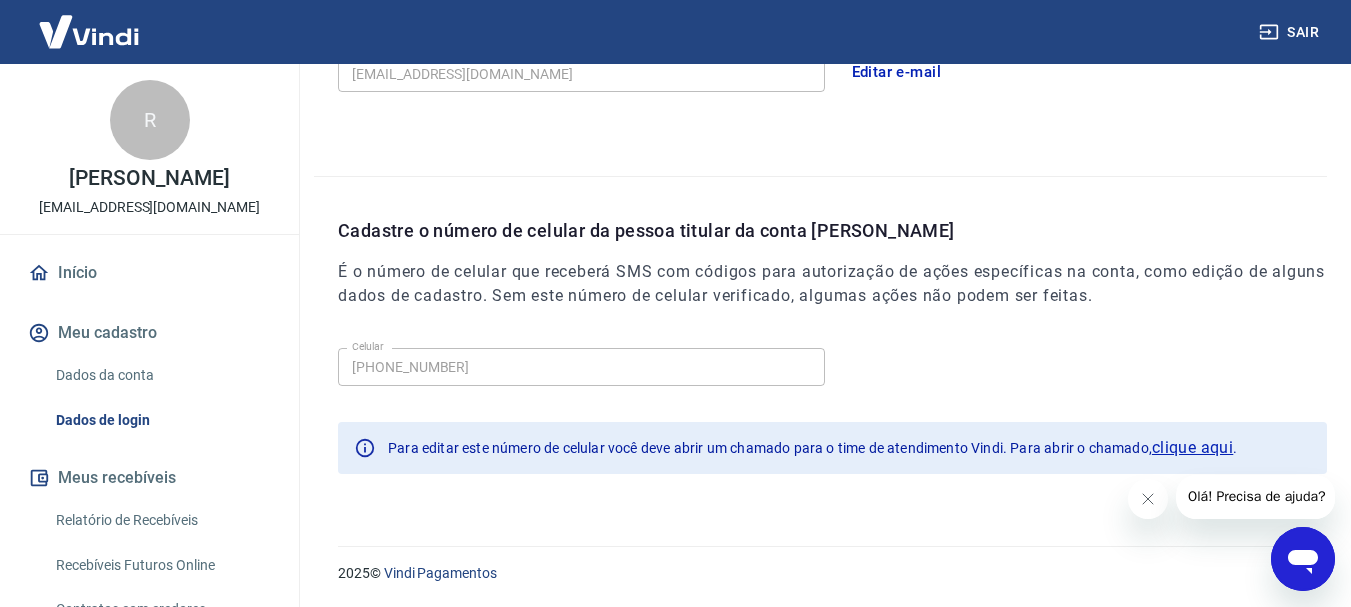 scroll, scrollTop: 658, scrollLeft: 0, axis: vertical 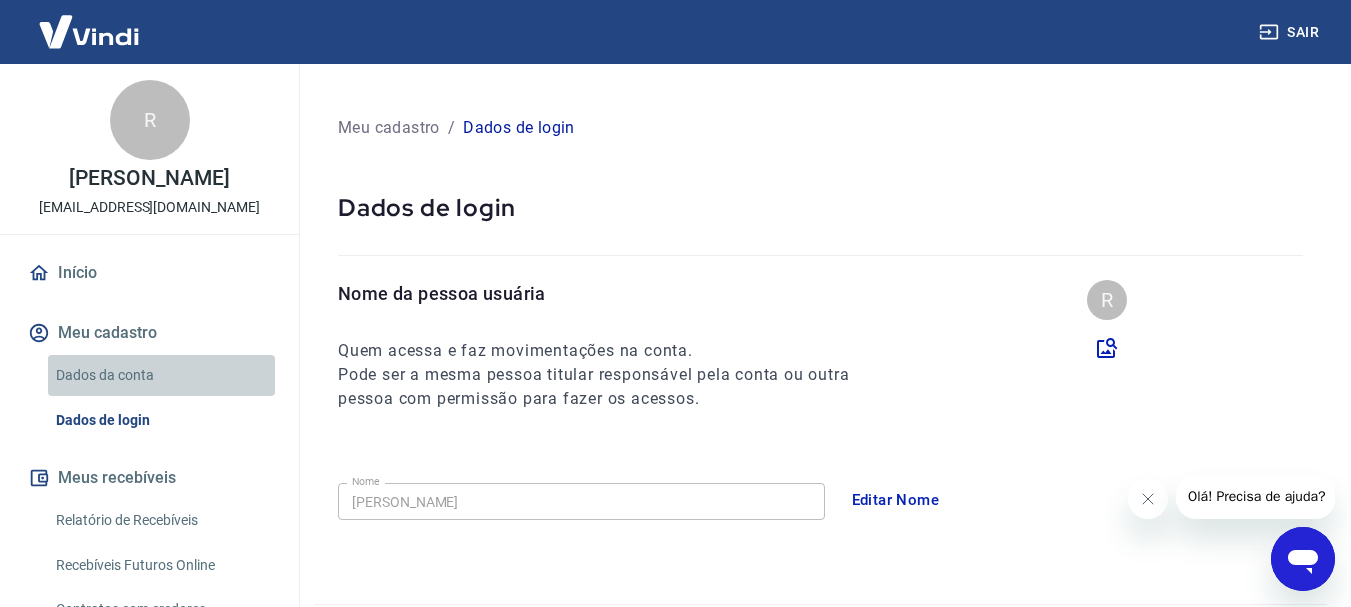 click on "Dados da conta" at bounding box center [161, 375] 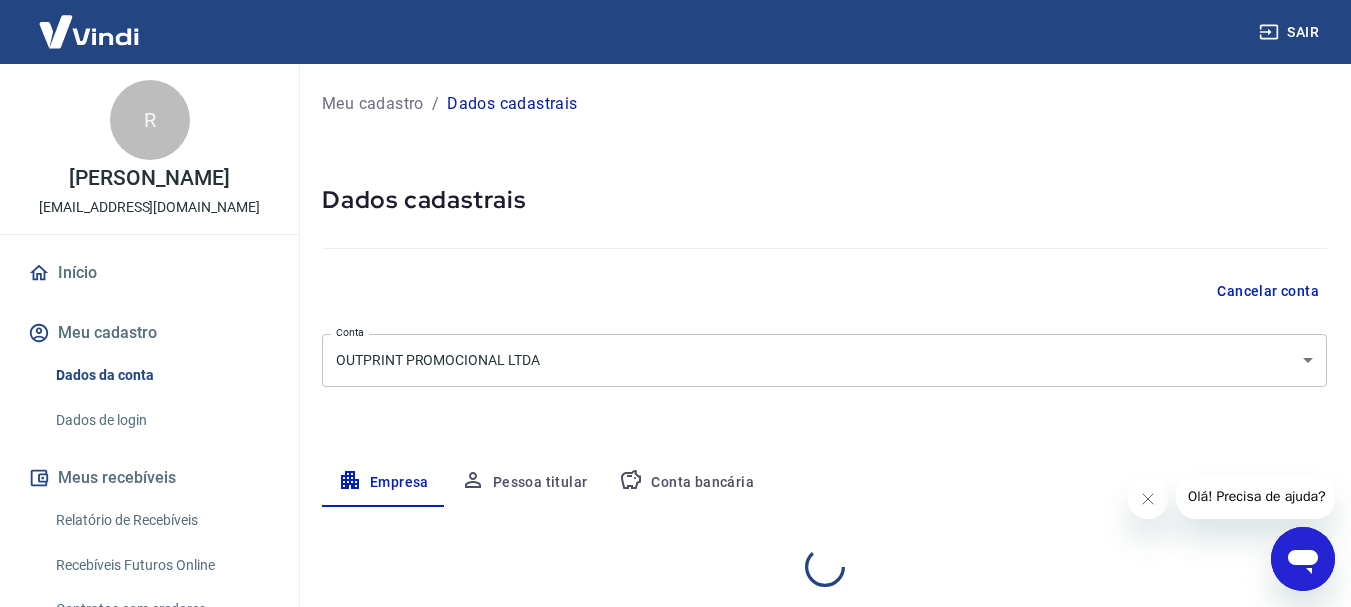 select on "SP" 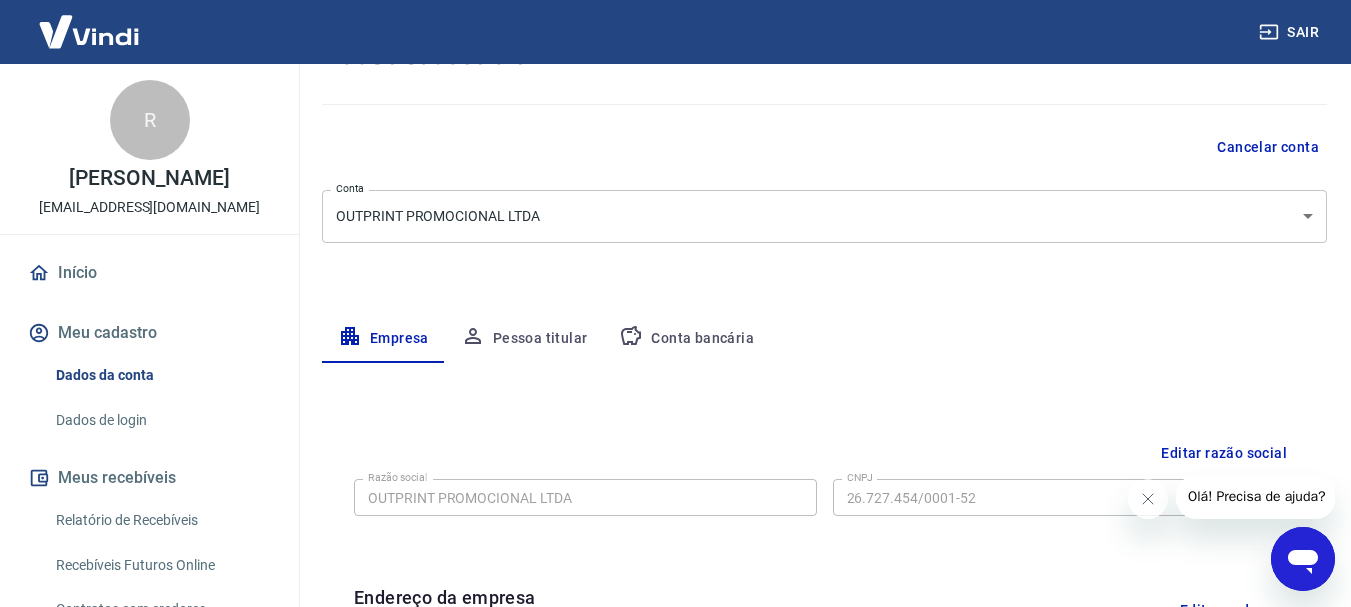 scroll, scrollTop: 335, scrollLeft: 0, axis: vertical 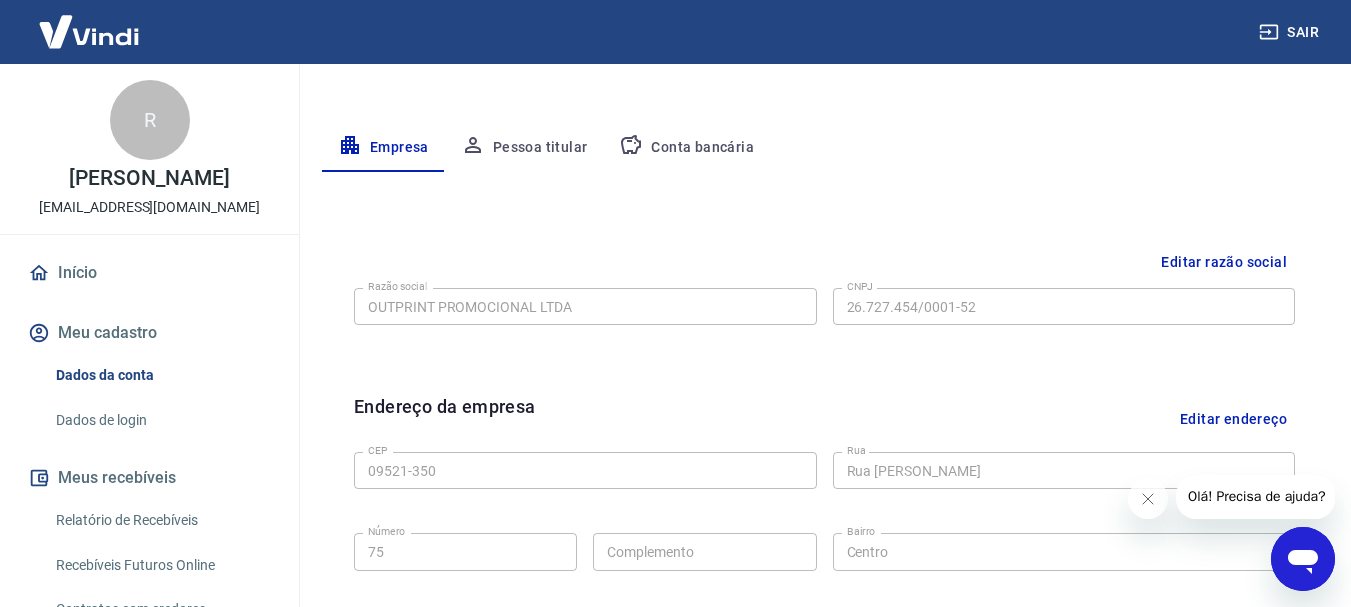 click on "Pessoa titular" at bounding box center (524, 148) 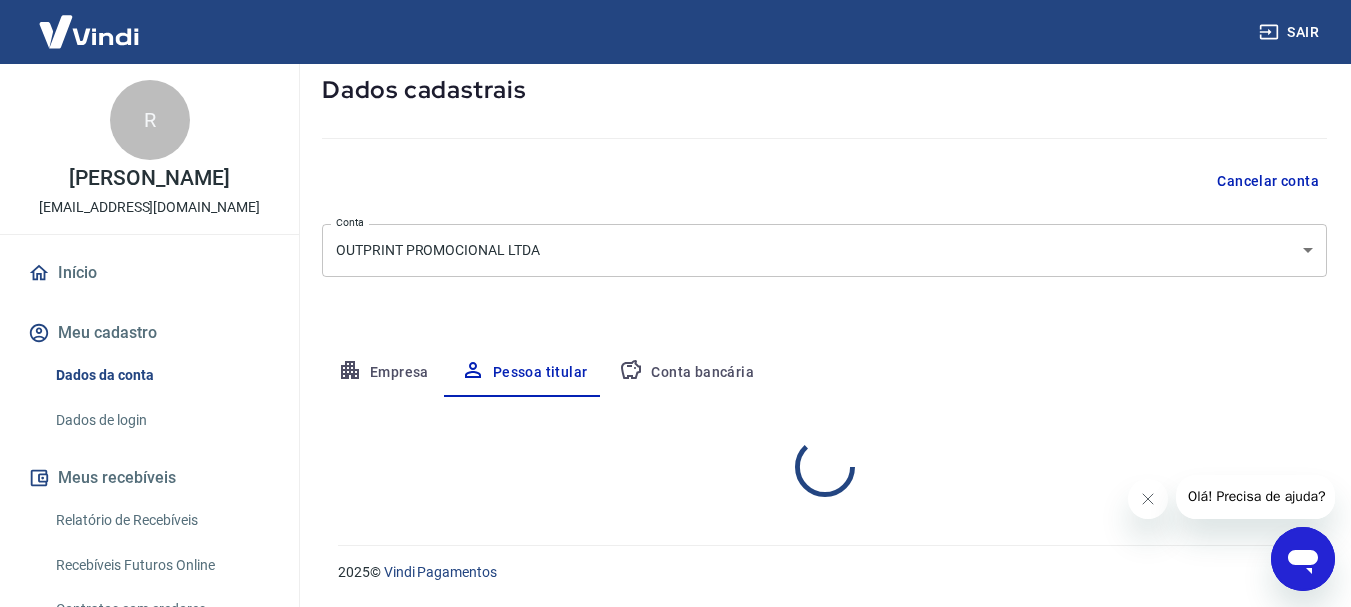 scroll, scrollTop: 193, scrollLeft: 0, axis: vertical 